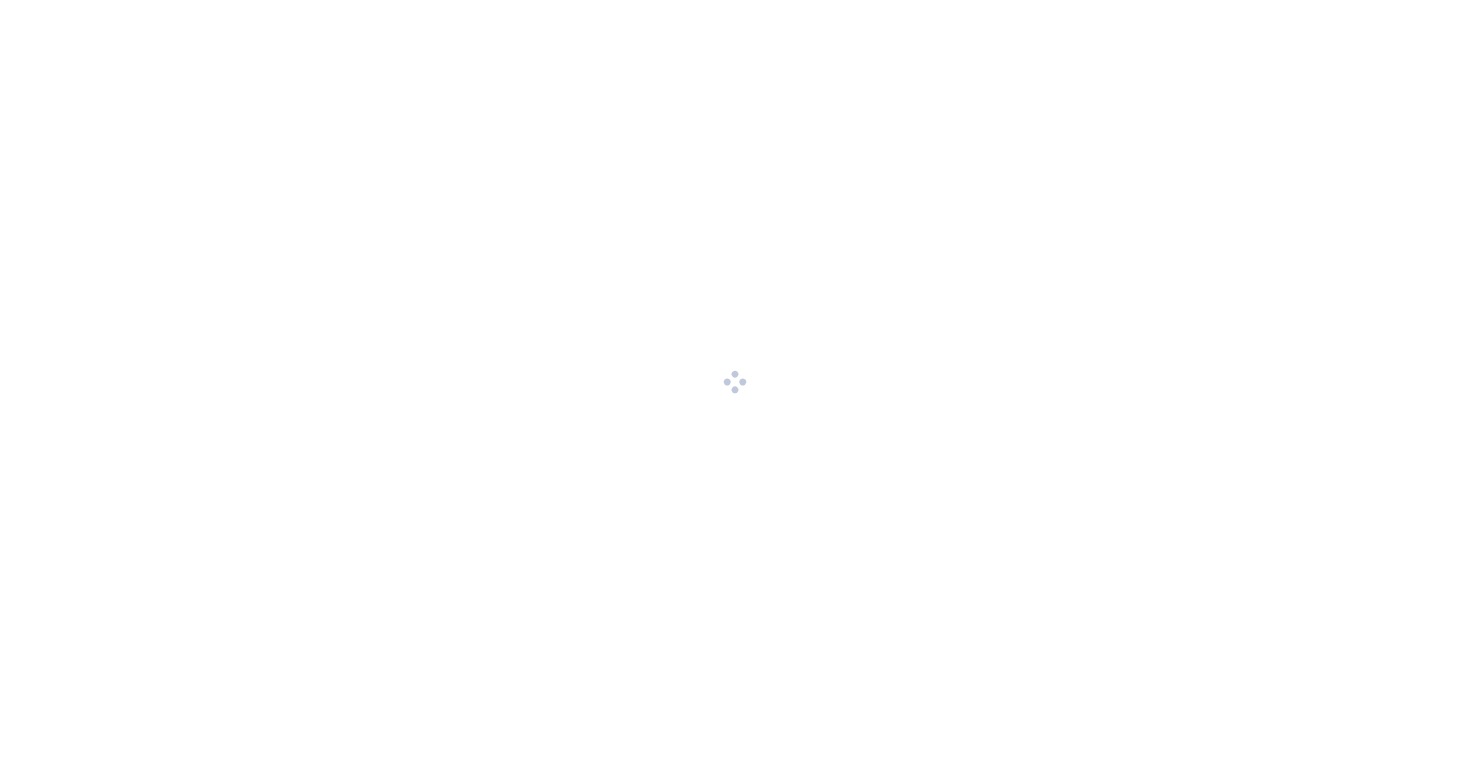scroll, scrollTop: 0, scrollLeft: 0, axis: both 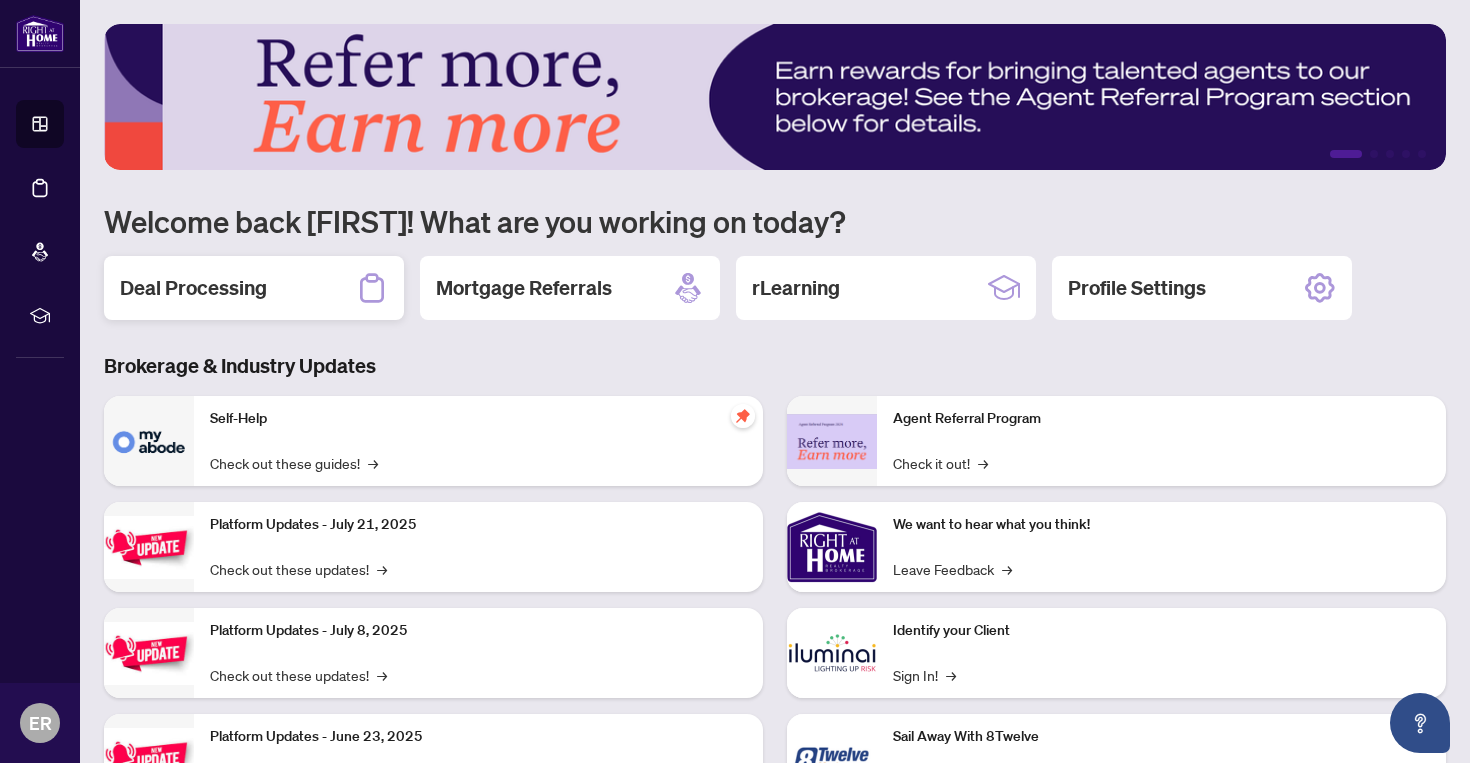 click on "Deal Processing" at bounding box center [254, 288] 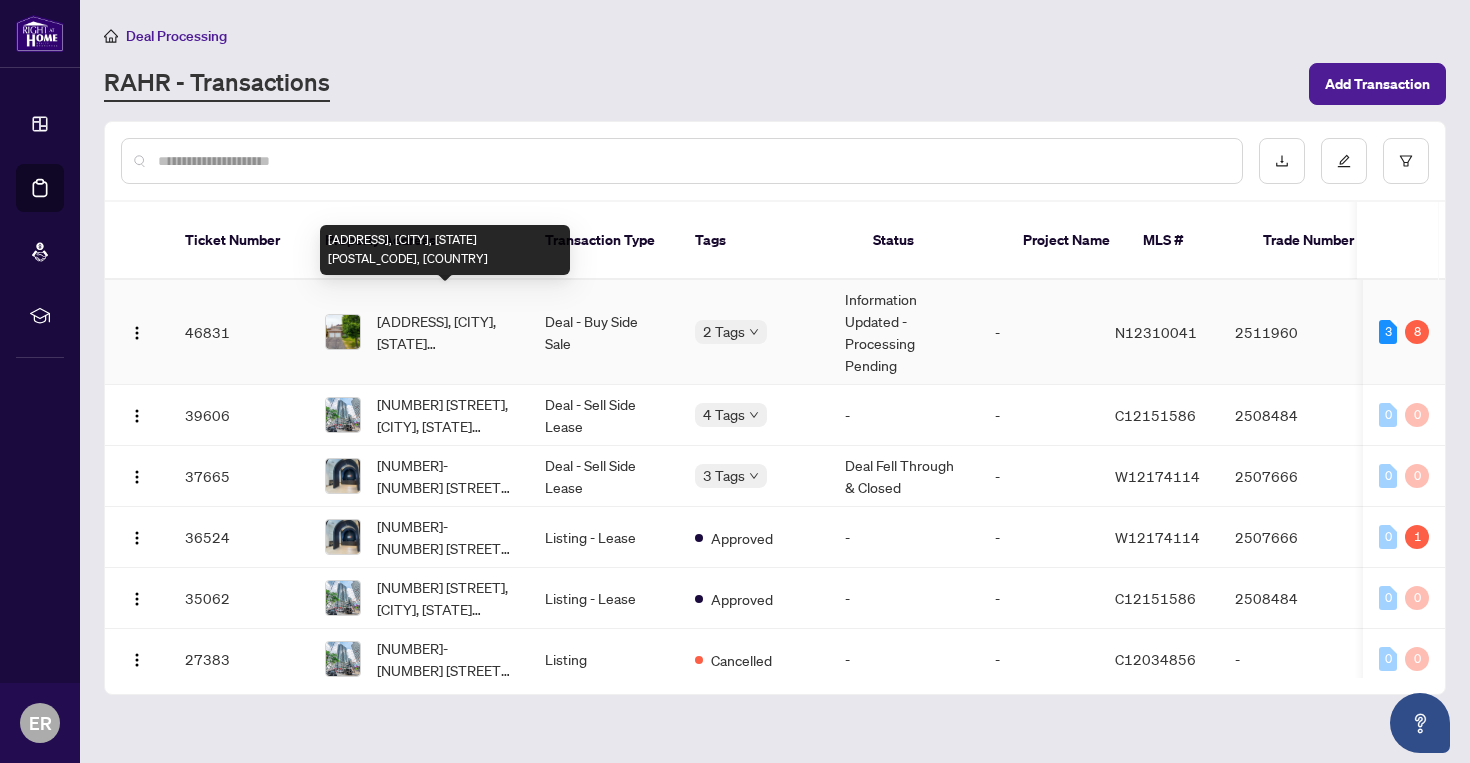 click on "[ADDRESS], [CITY], [STATE] [POSTAL_CODE], [COUNTRY]" at bounding box center (445, 332) 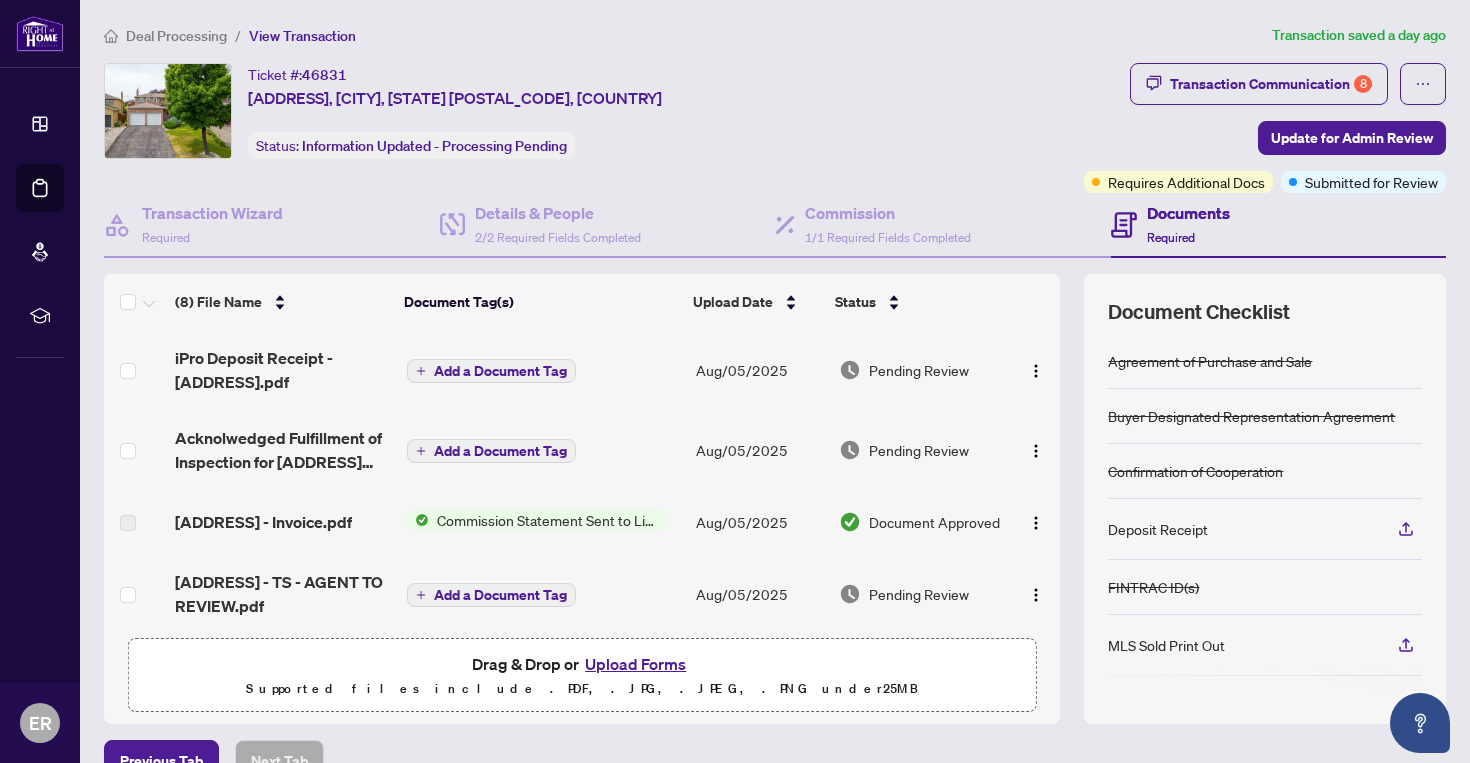 click on "Documents" at bounding box center [1188, 213] 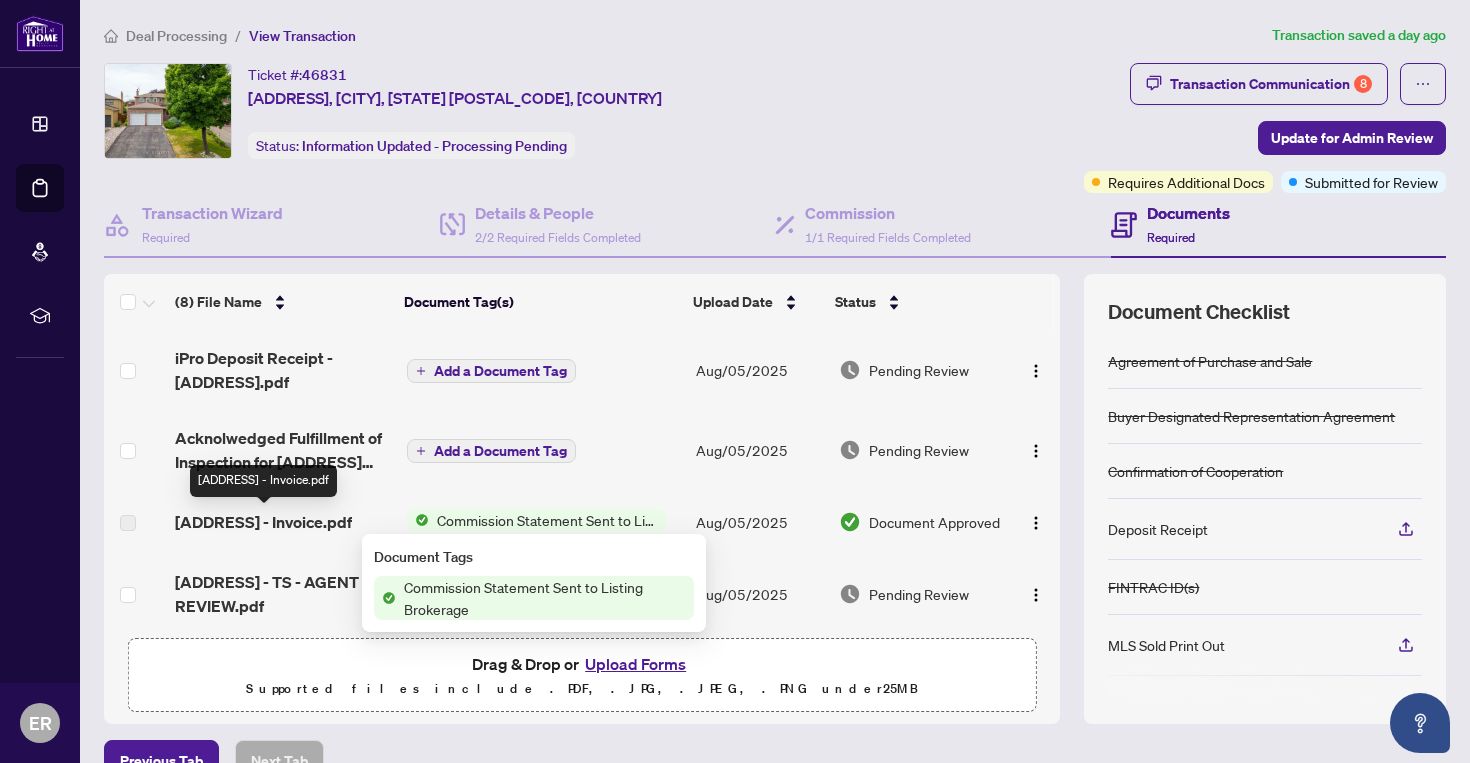 click on "[ADDRESS] - Invoice.pdf" at bounding box center [263, 522] 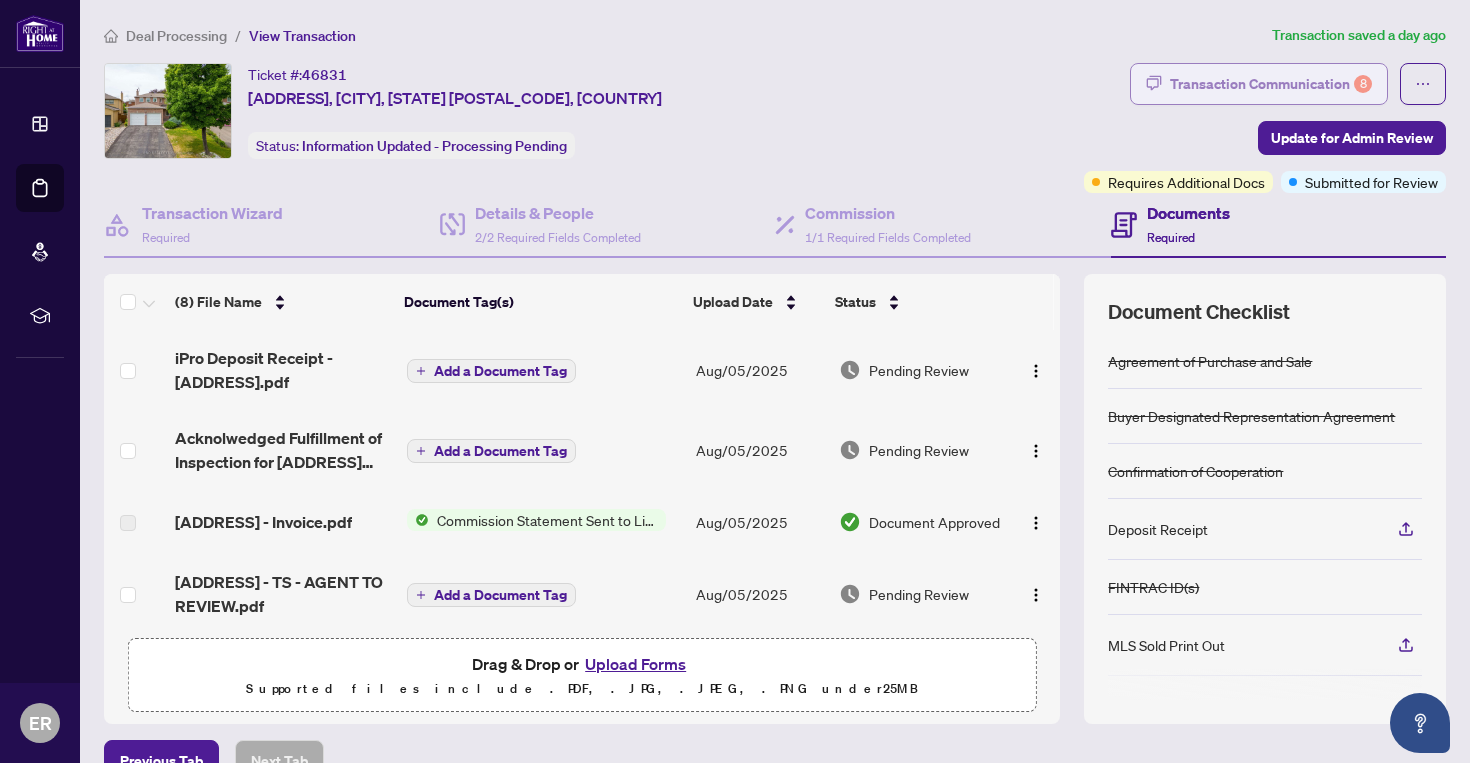 click on "Transaction Communication 8" at bounding box center (1271, 84) 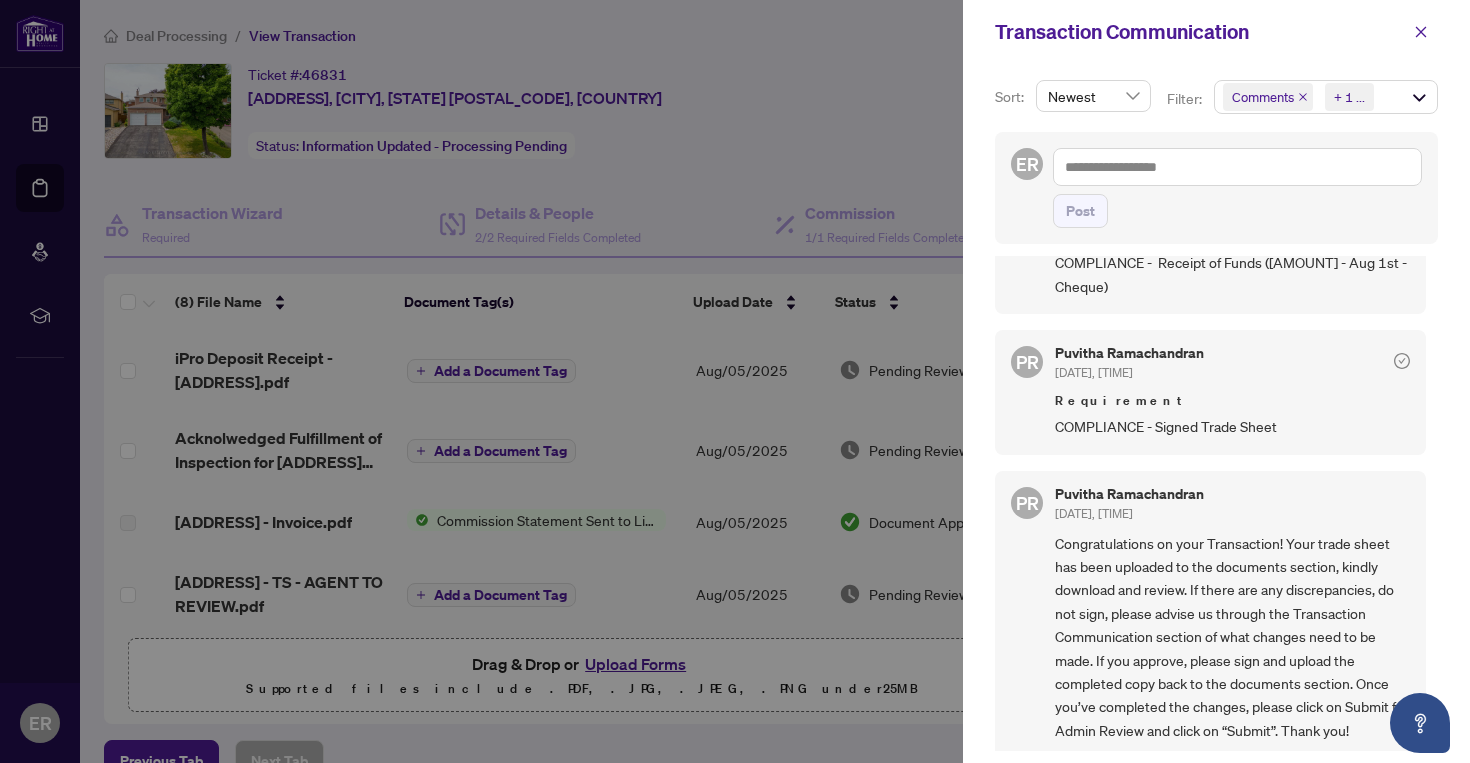 scroll, scrollTop: 1010, scrollLeft: 0, axis: vertical 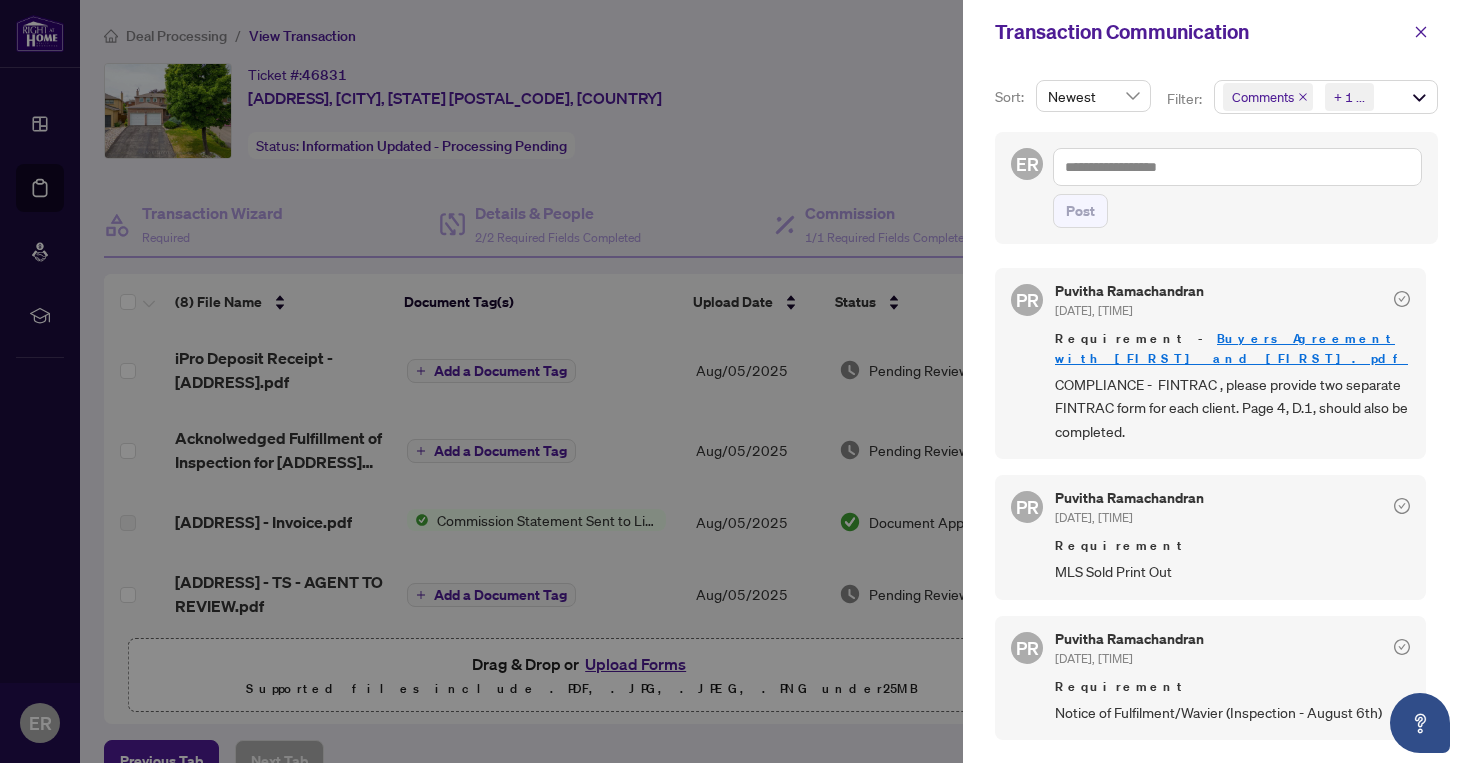 click on "Buyers Agreement with [FIRST] and [FIRST].pdf" at bounding box center [1231, 348] 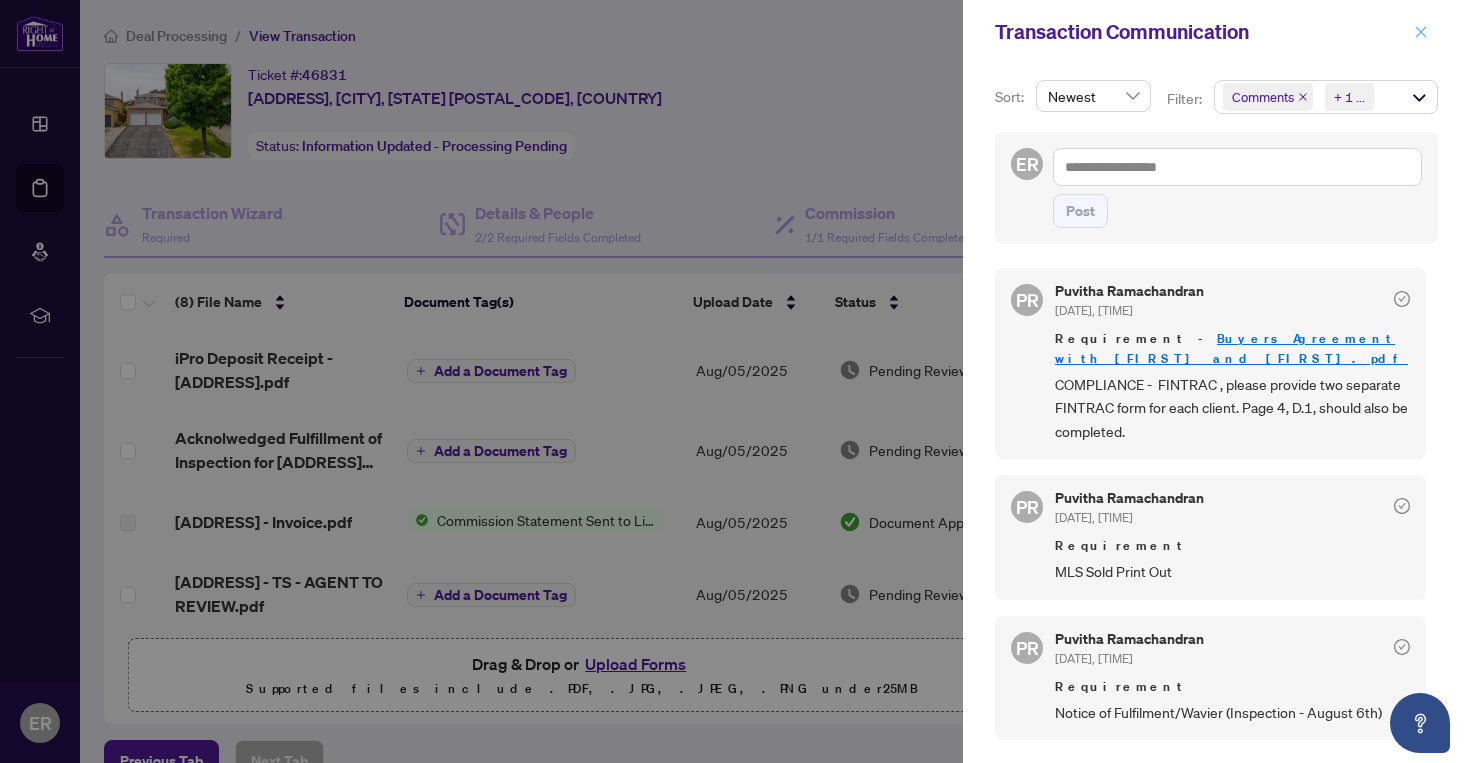click 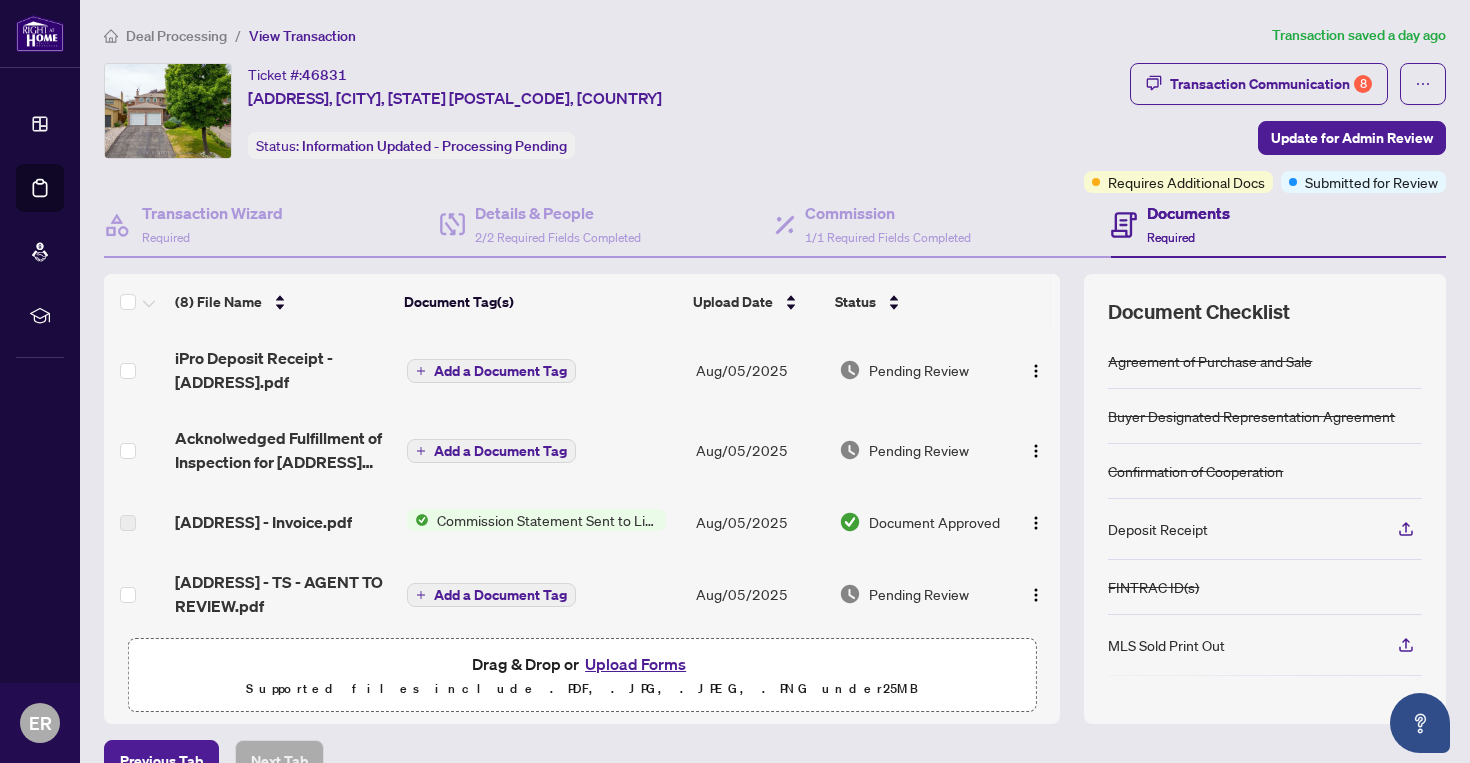 click on "Commission Statement Sent to Listing Brokerage" at bounding box center [547, 520] 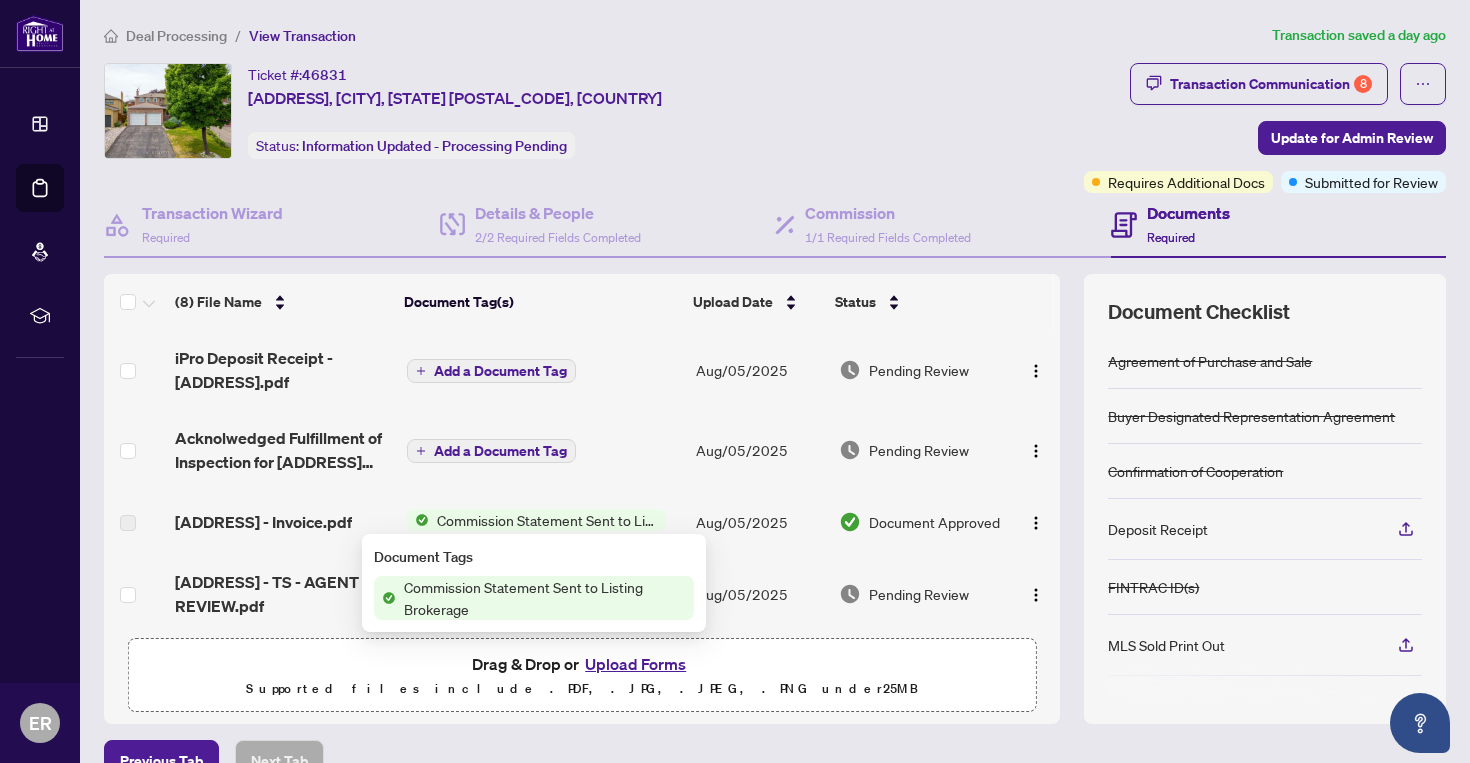click on "Commission Statement Sent to Listing Brokerage" at bounding box center [545, 598] 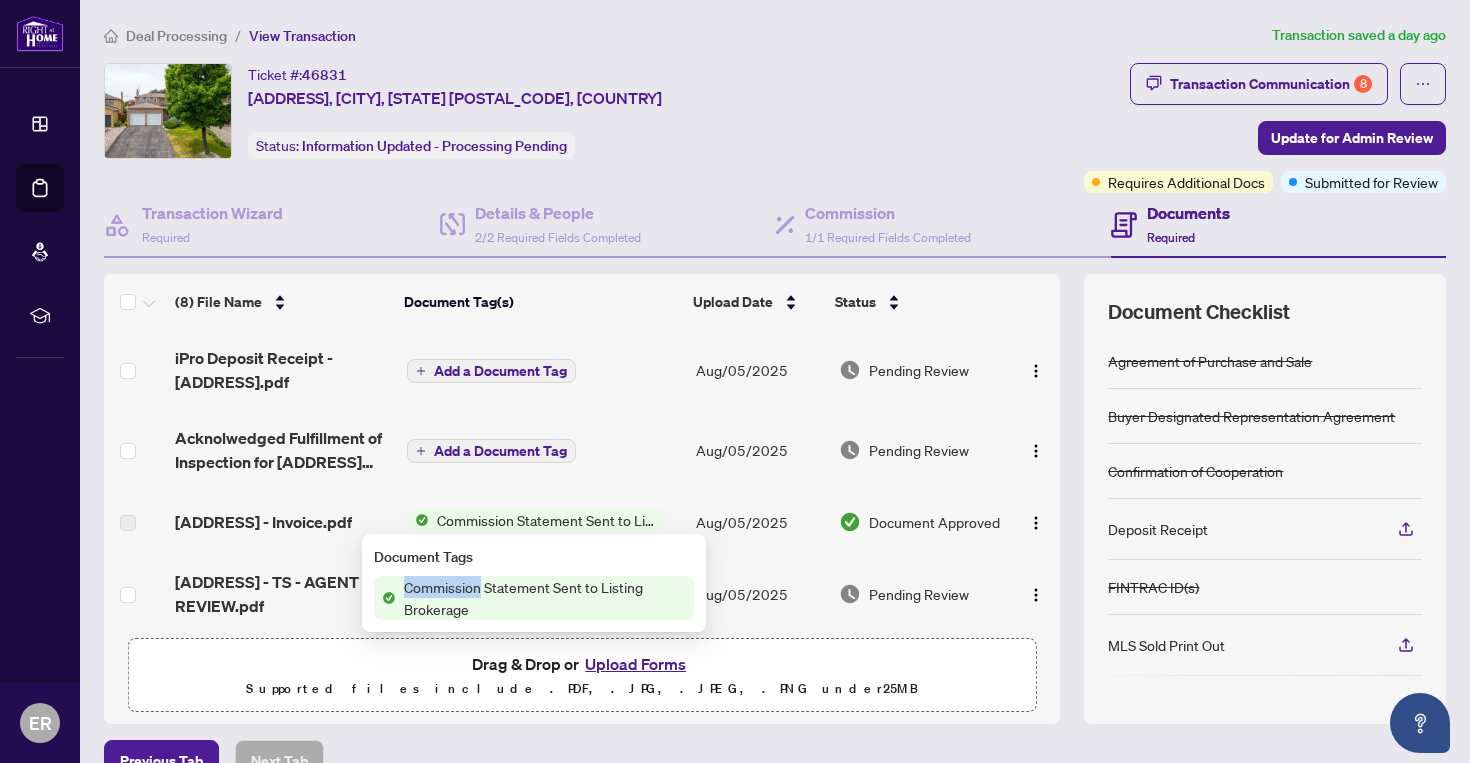 click on "Commission Statement Sent to Listing Brokerage" at bounding box center [545, 598] 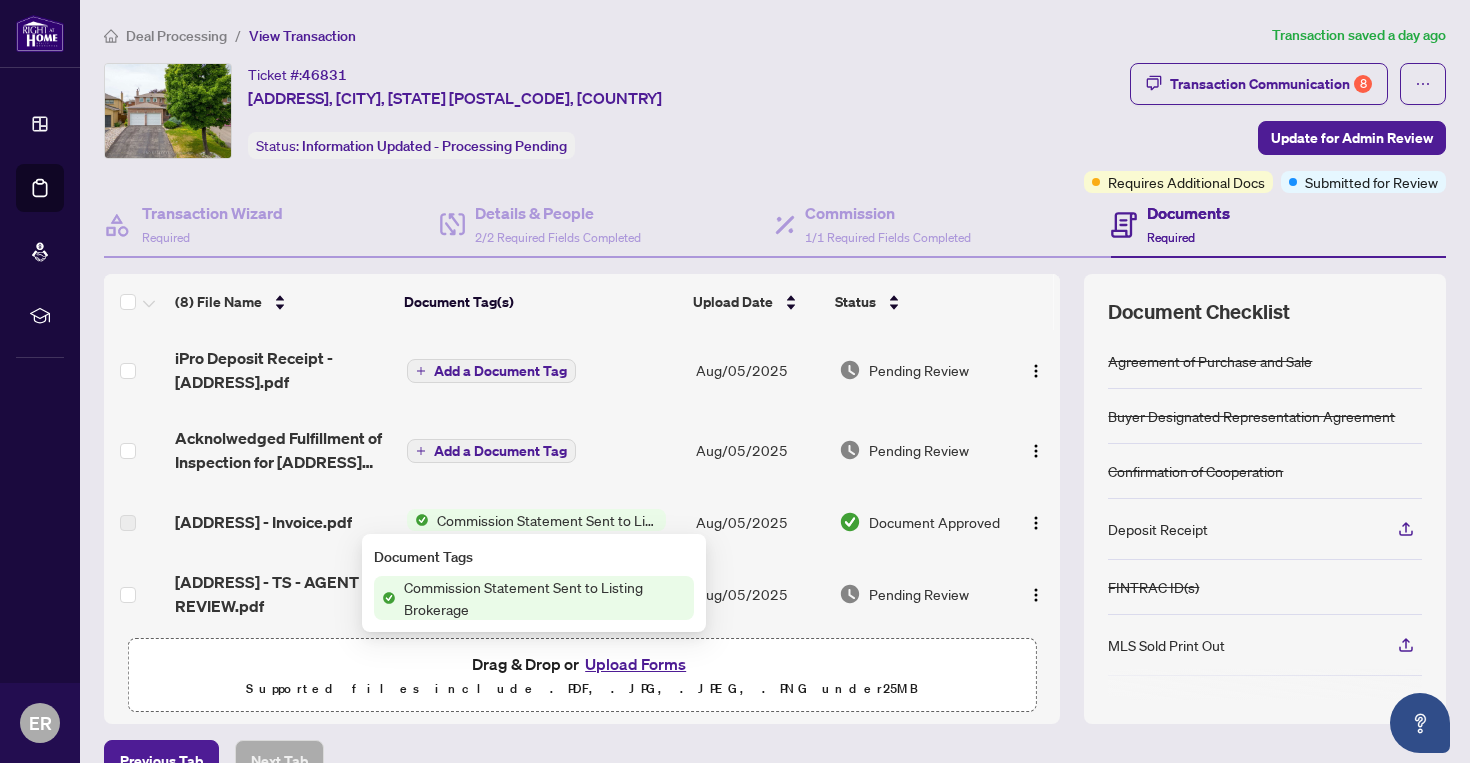 click on "Add a Document Tag" at bounding box center (543, 370) 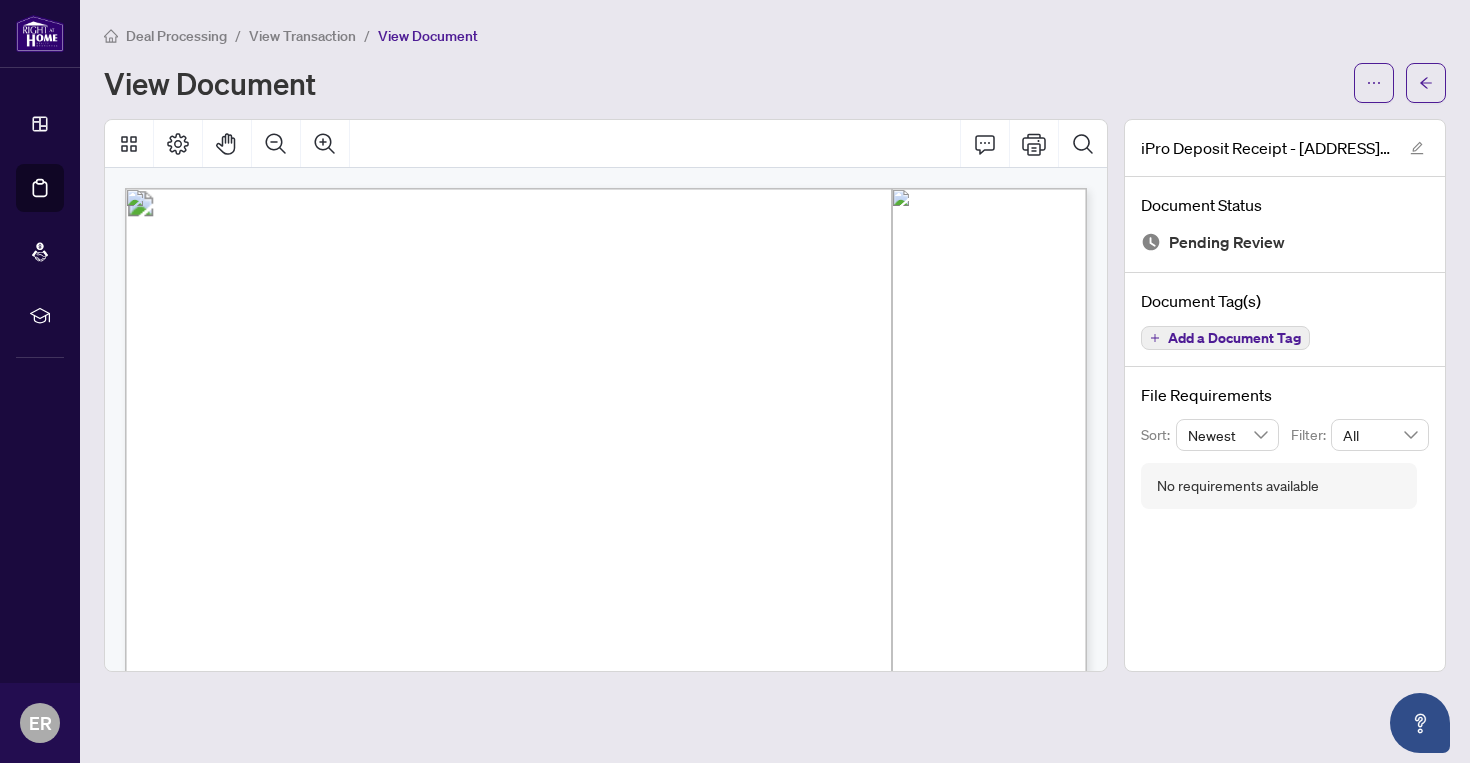 scroll, scrollTop: 0, scrollLeft: 0, axis: both 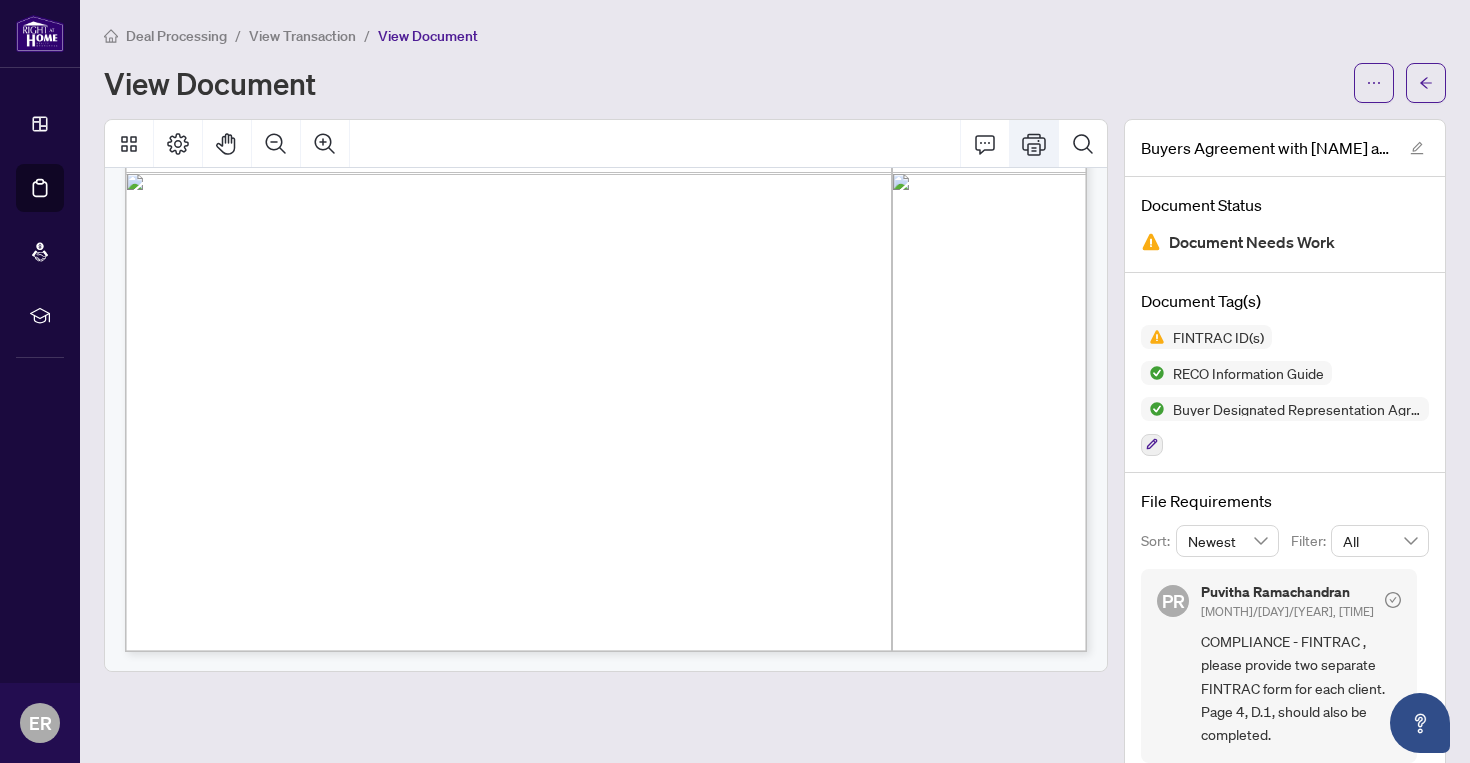 click 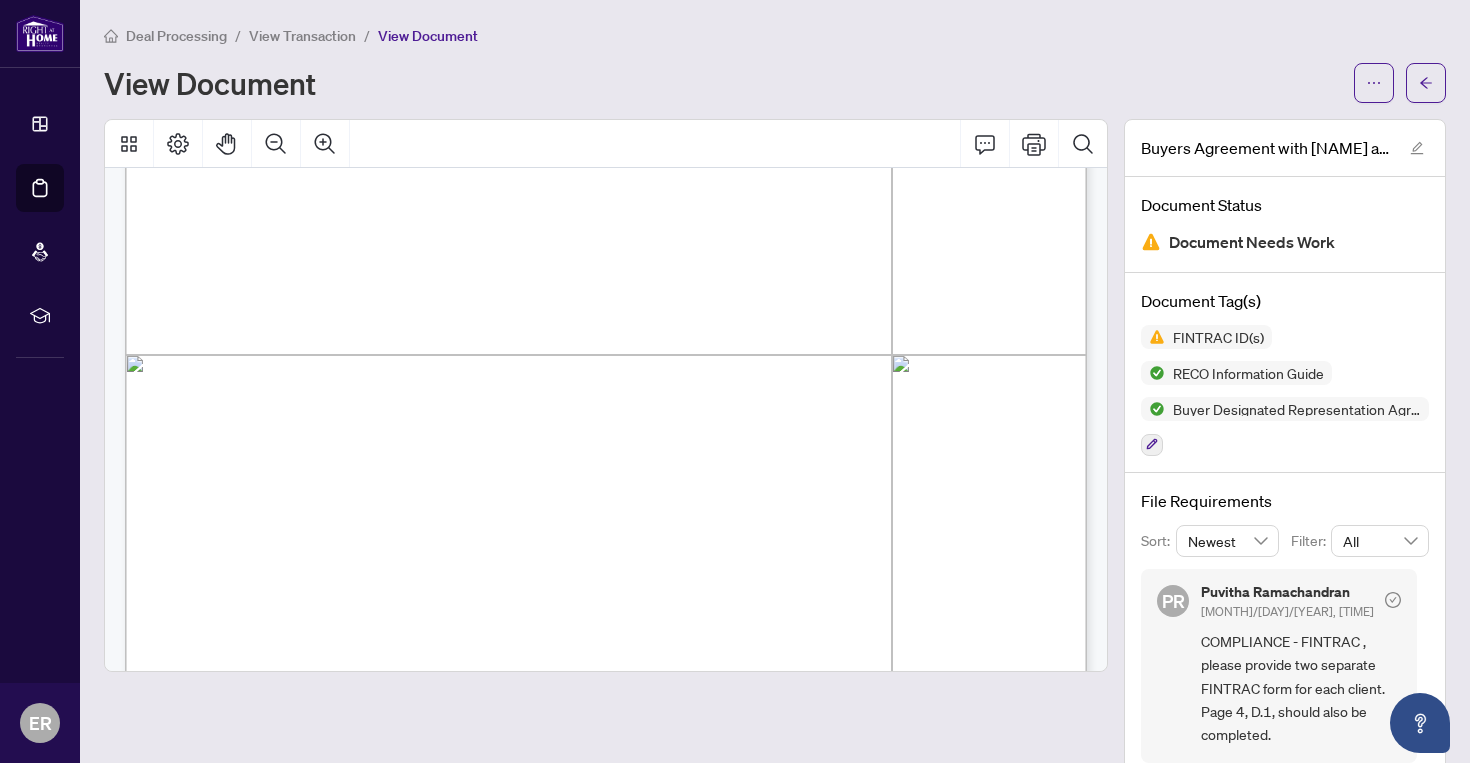 scroll, scrollTop: 1863, scrollLeft: 0, axis: vertical 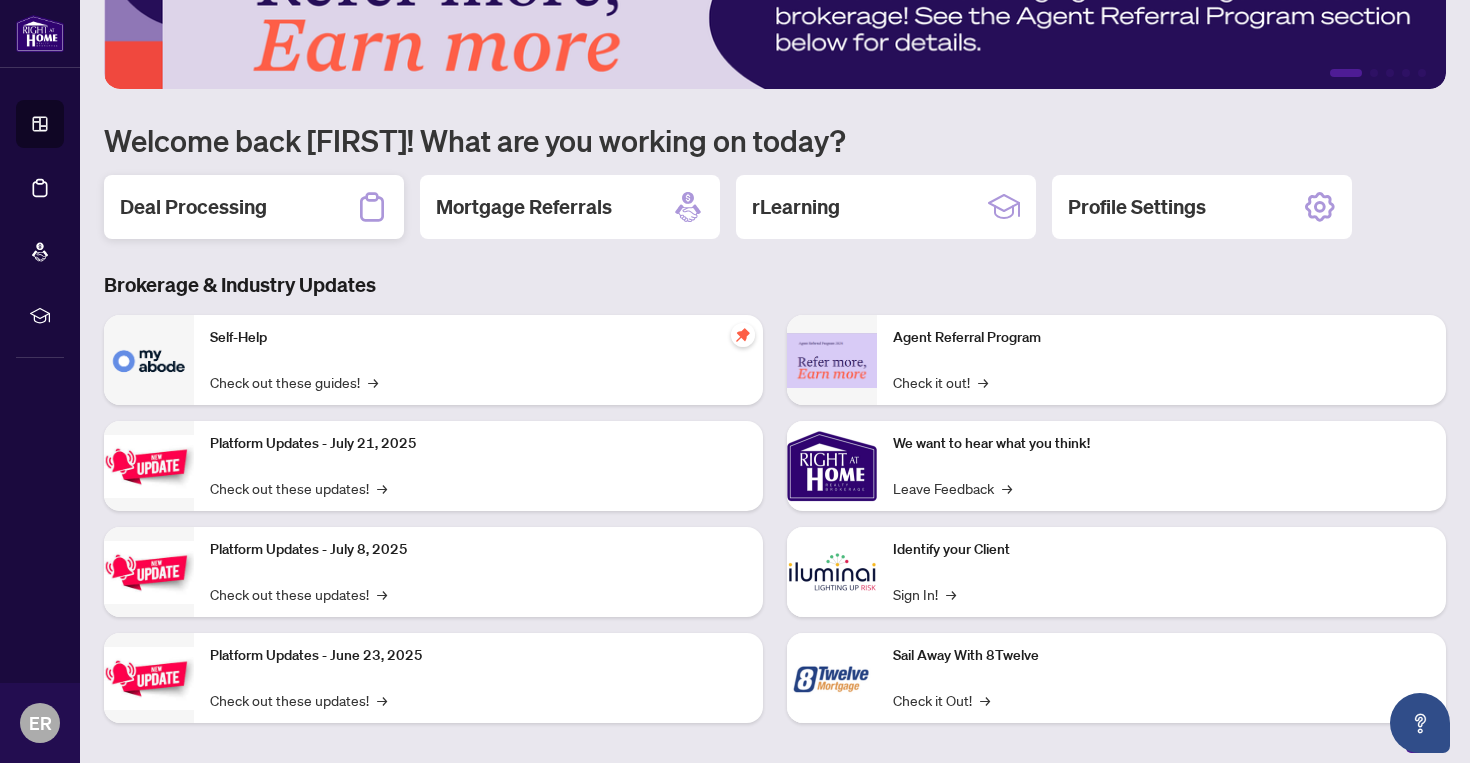 click on "Deal Processing" at bounding box center [193, 207] 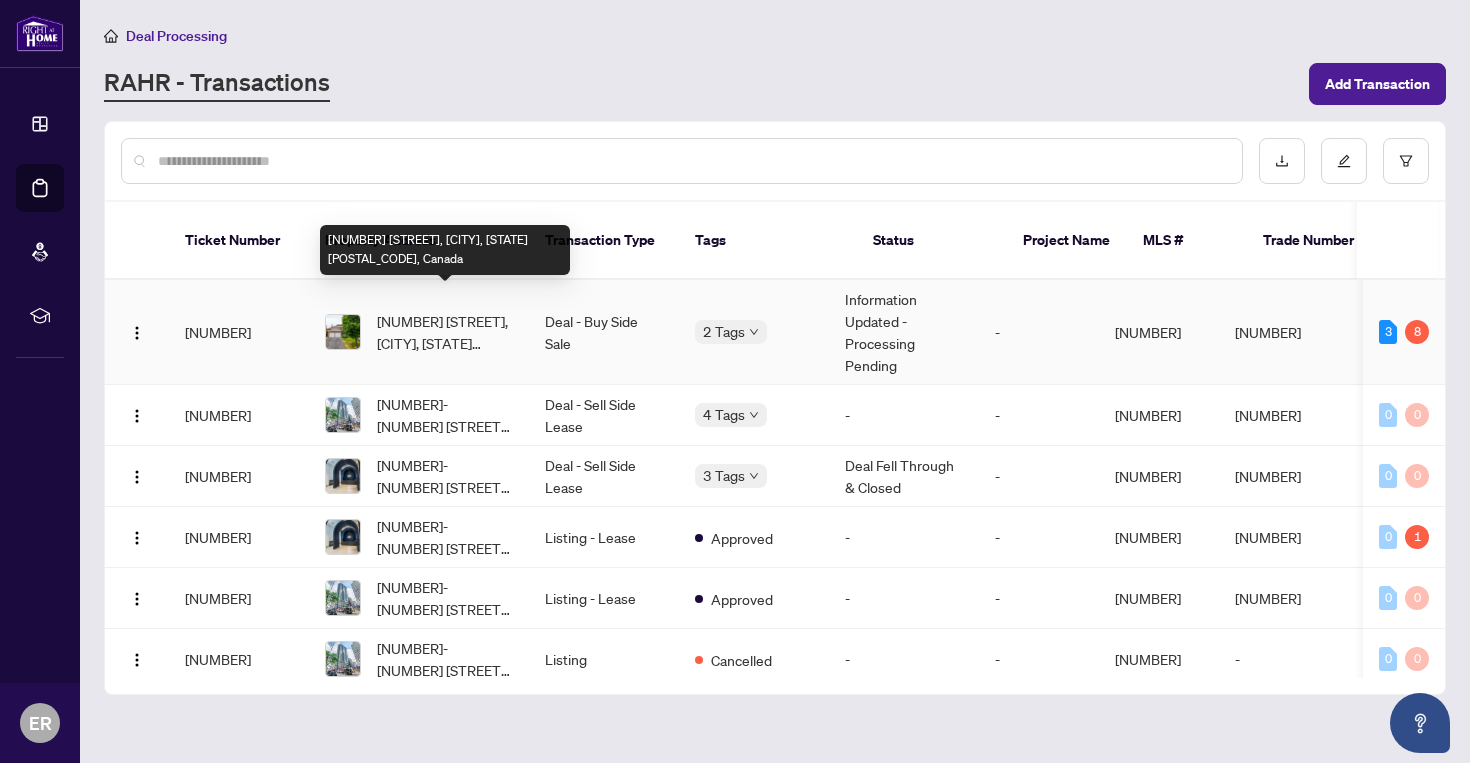 click on "[NUMBER] [STREET], [CITY], [STATE] [POSTAL_CODE], Canada" at bounding box center (445, 332) 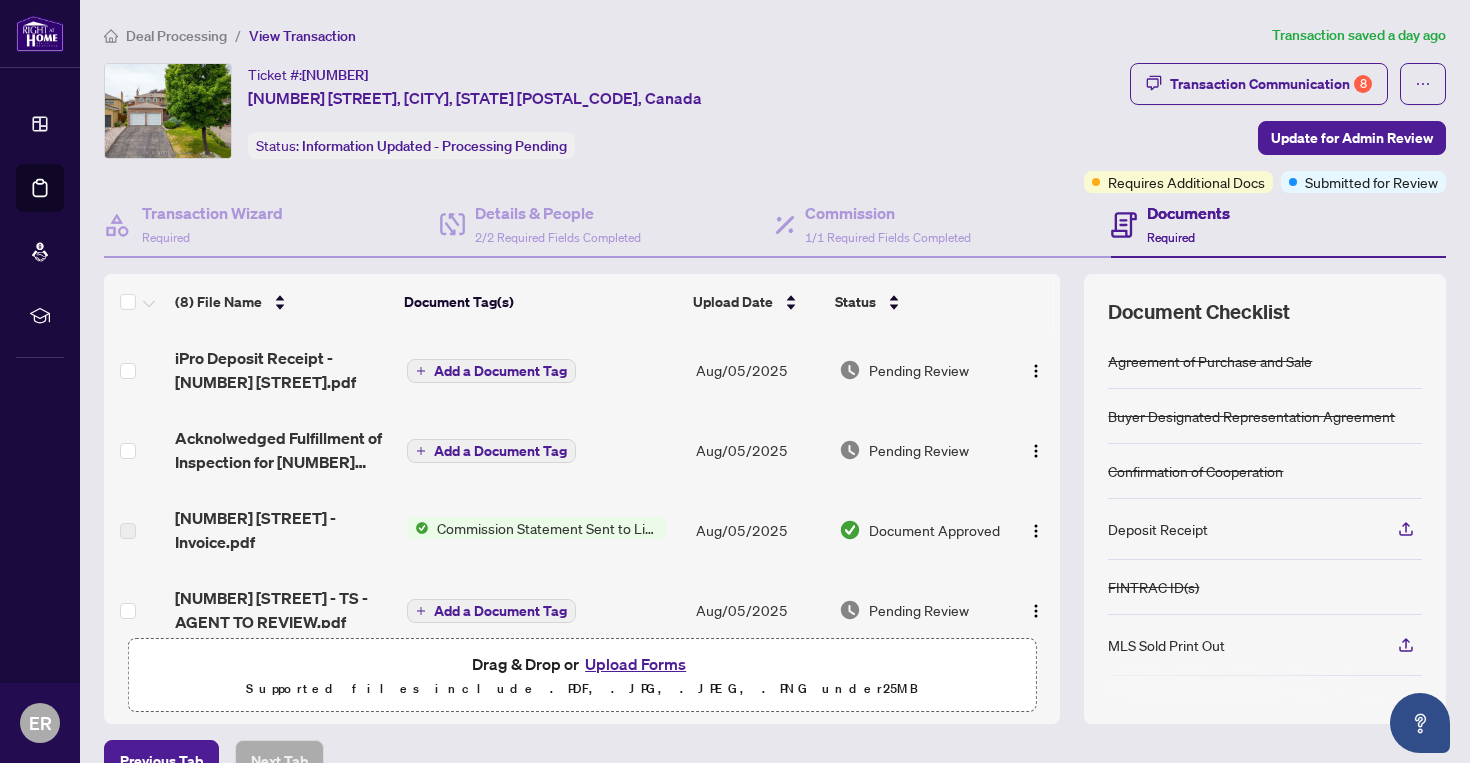 click 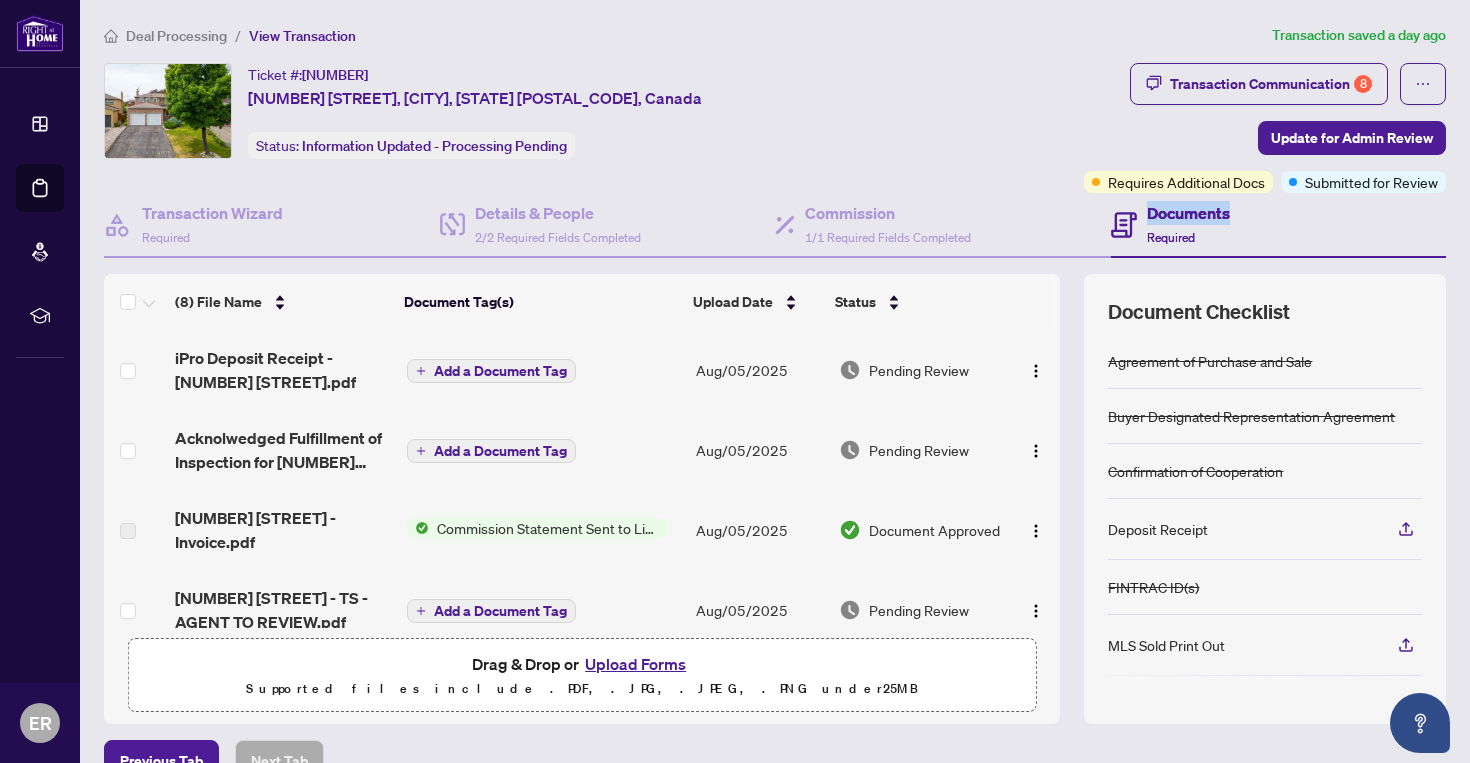 click on "Documents" at bounding box center (1188, 213) 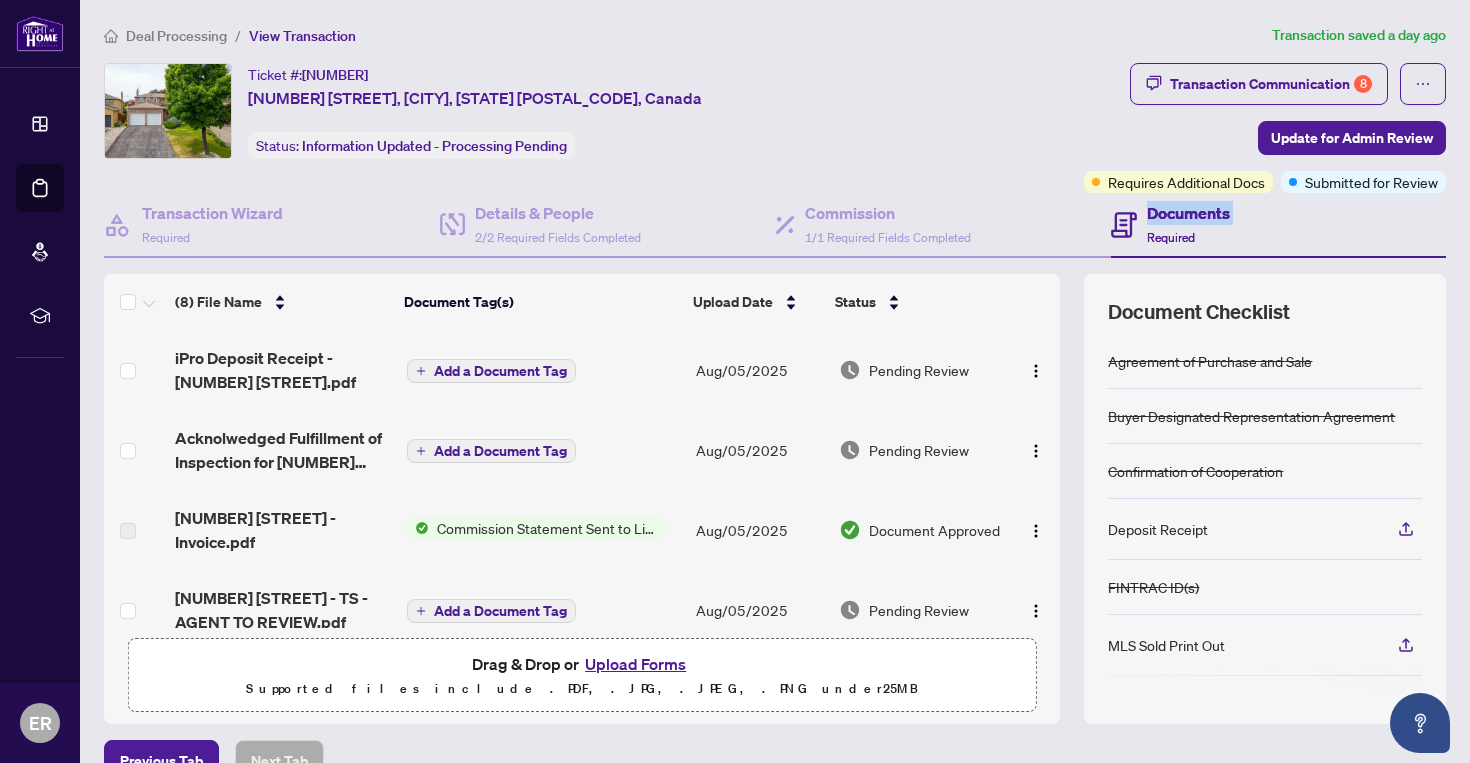 click on "Documents" at bounding box center [1188, 213] 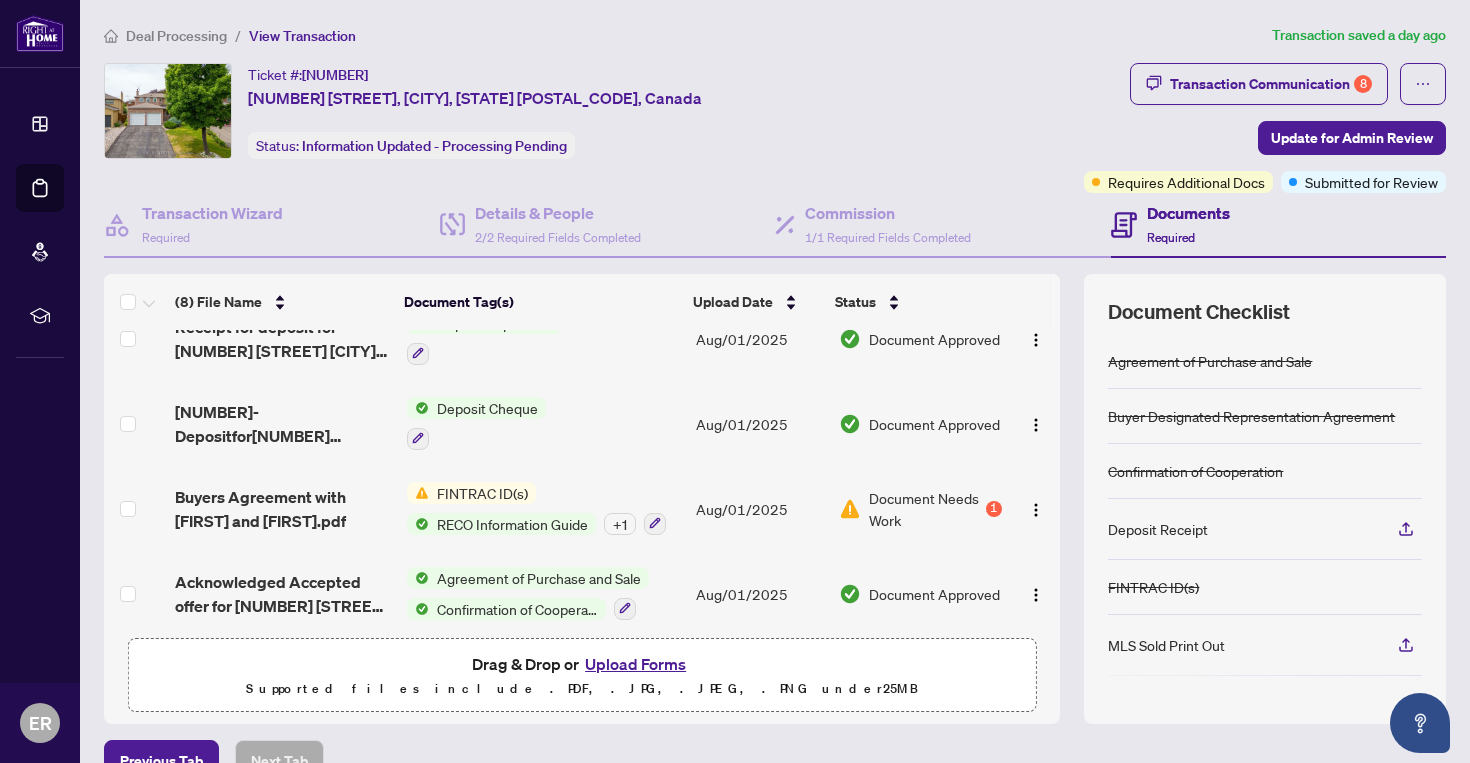 scroll, scrollTop: 353, scrollLeft: 0, axis: vertical 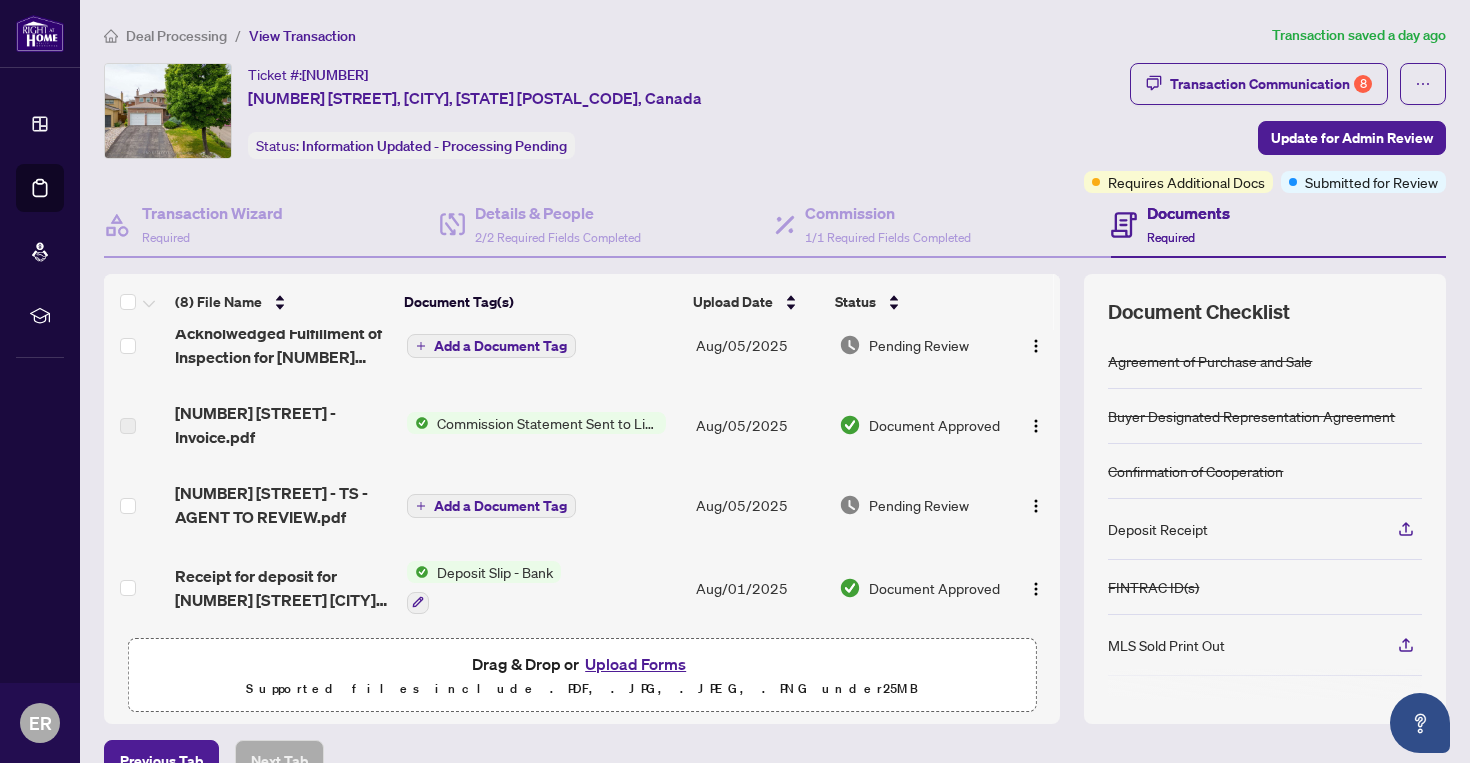 click on "Commission Statement Sent to Listing Brokerage" at bounding box center [547, 423] 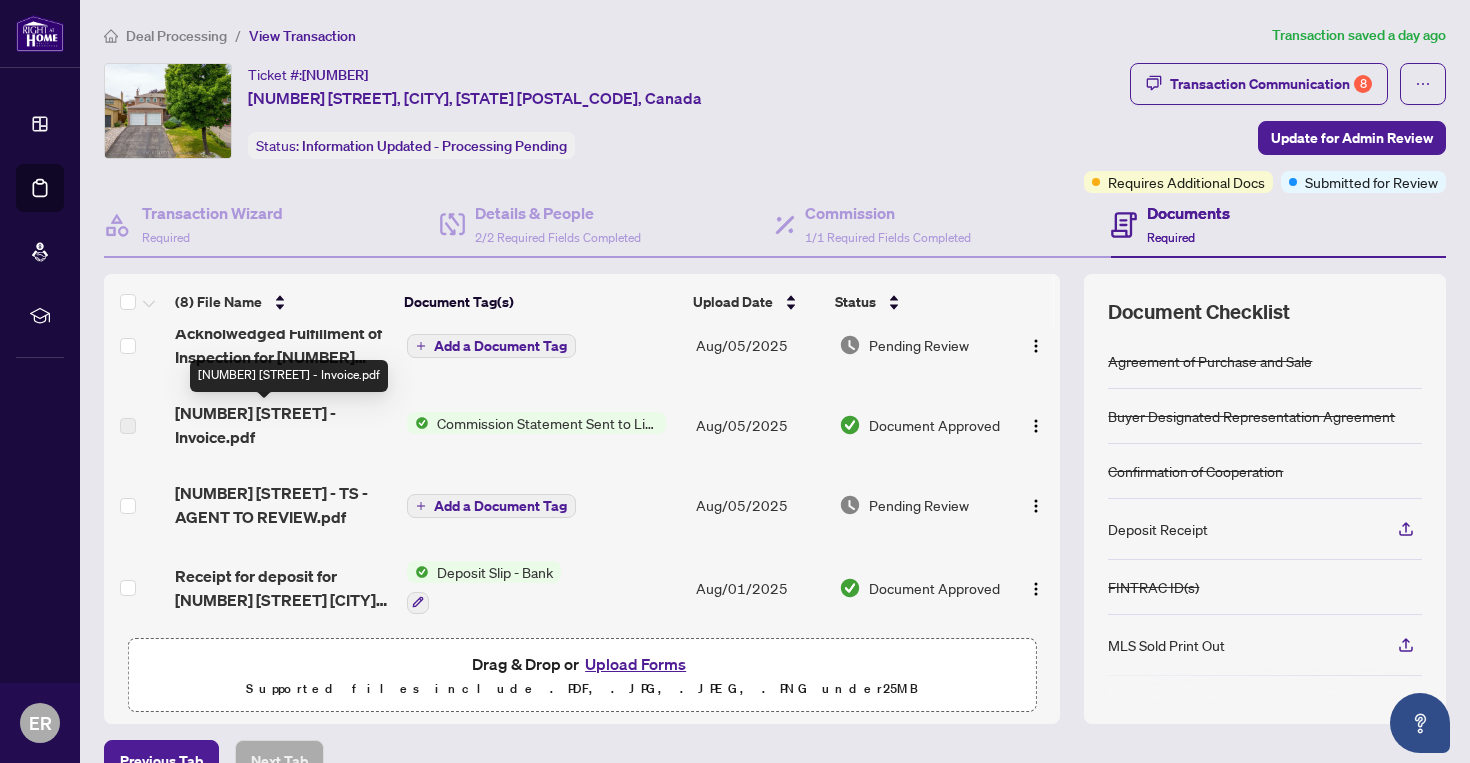 click on "[ADDRESS] - Invoice.pdf" at bounding box center (282, 425) 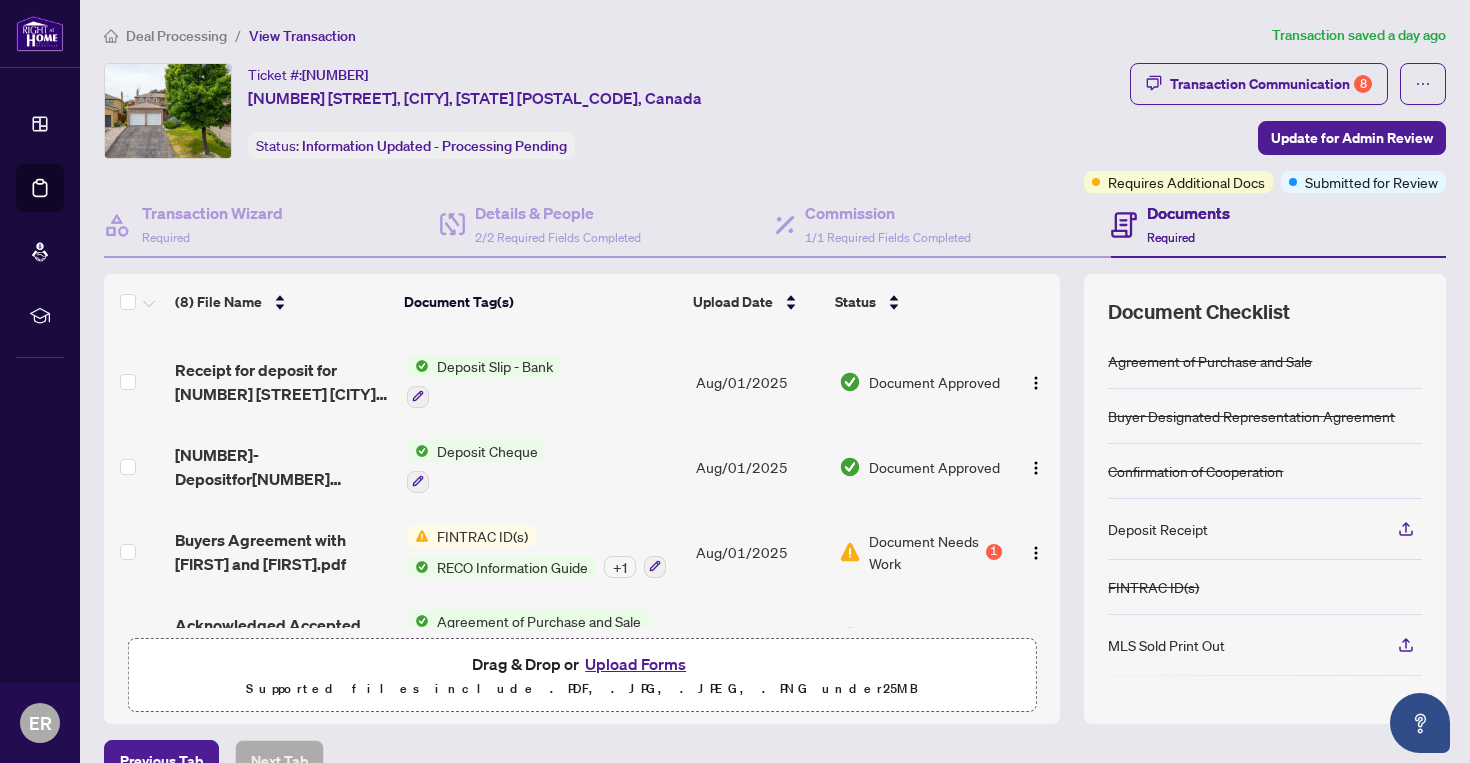 scroll, scrollTop: 353, scrollLeft: 0, axis: vertical 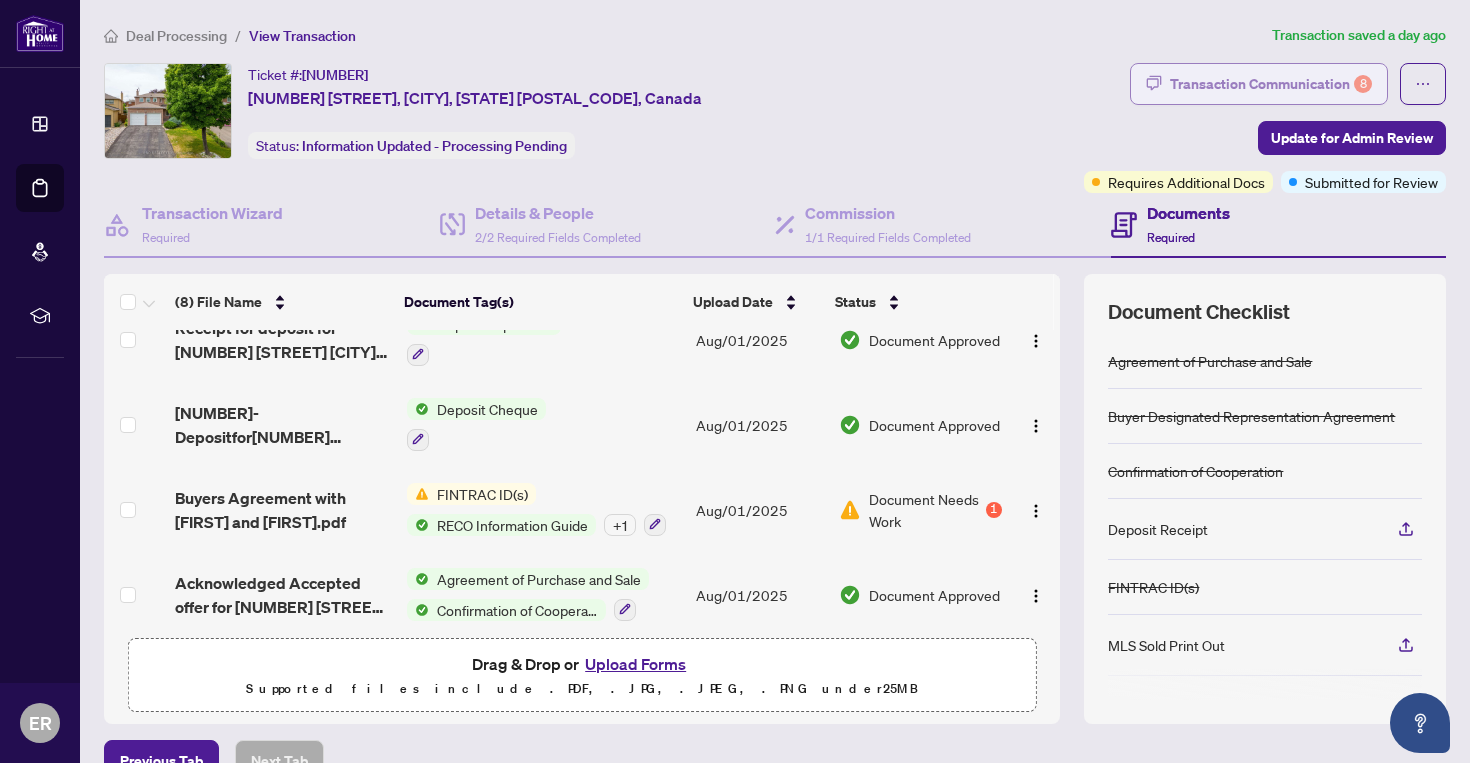 click on "Transaction Communication 8" at bounding box center (1271, 84) 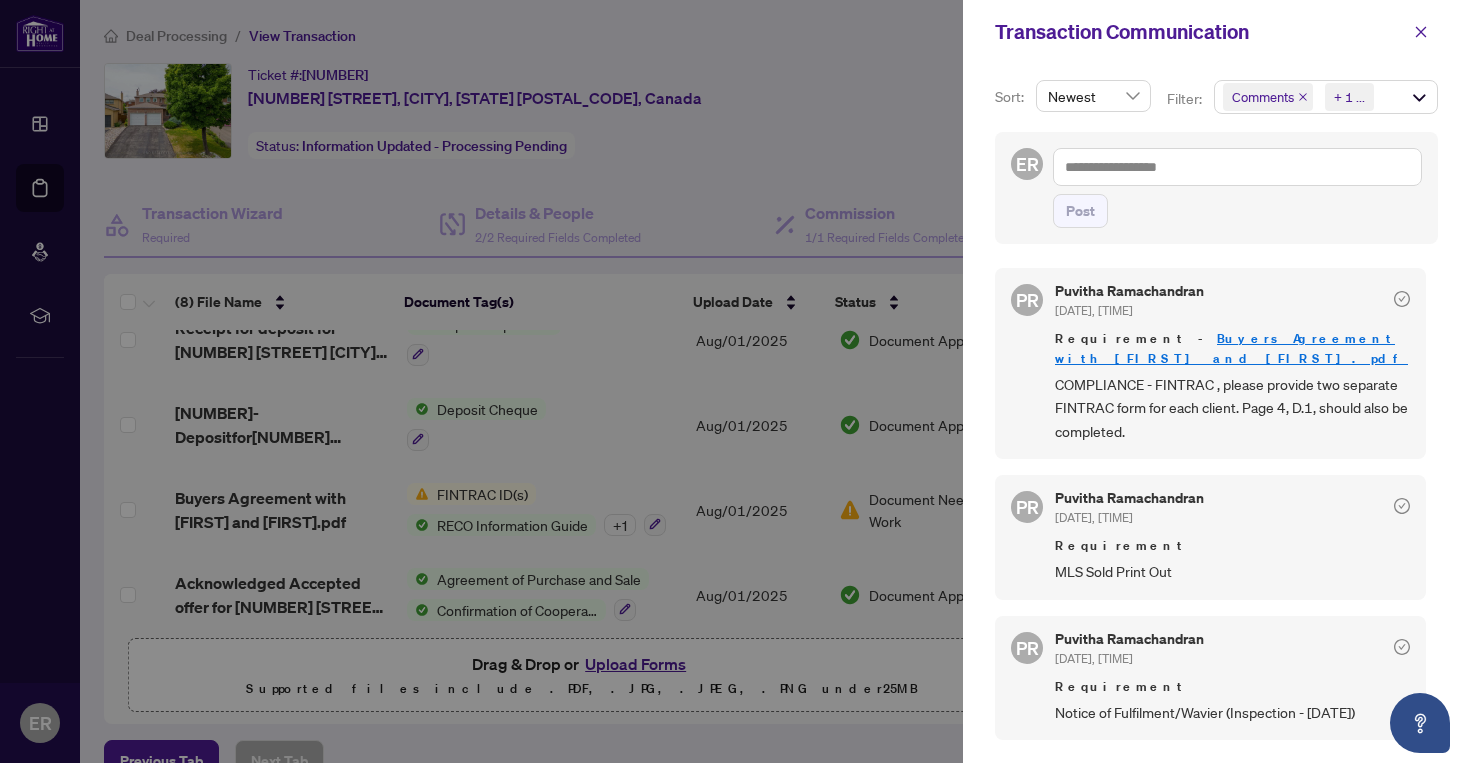 scroll, scrollTop: 0, scrollLeft: 0, axis: both 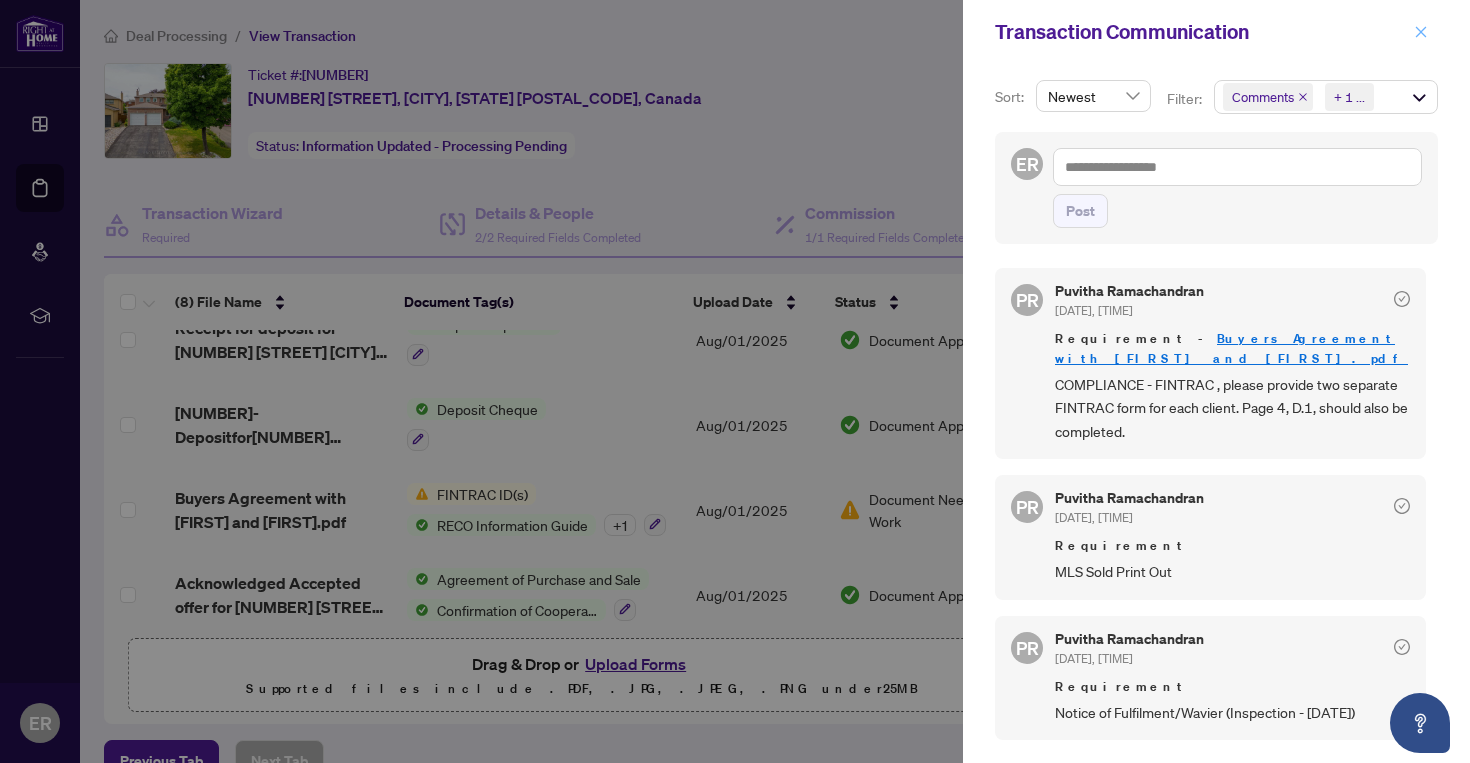 click 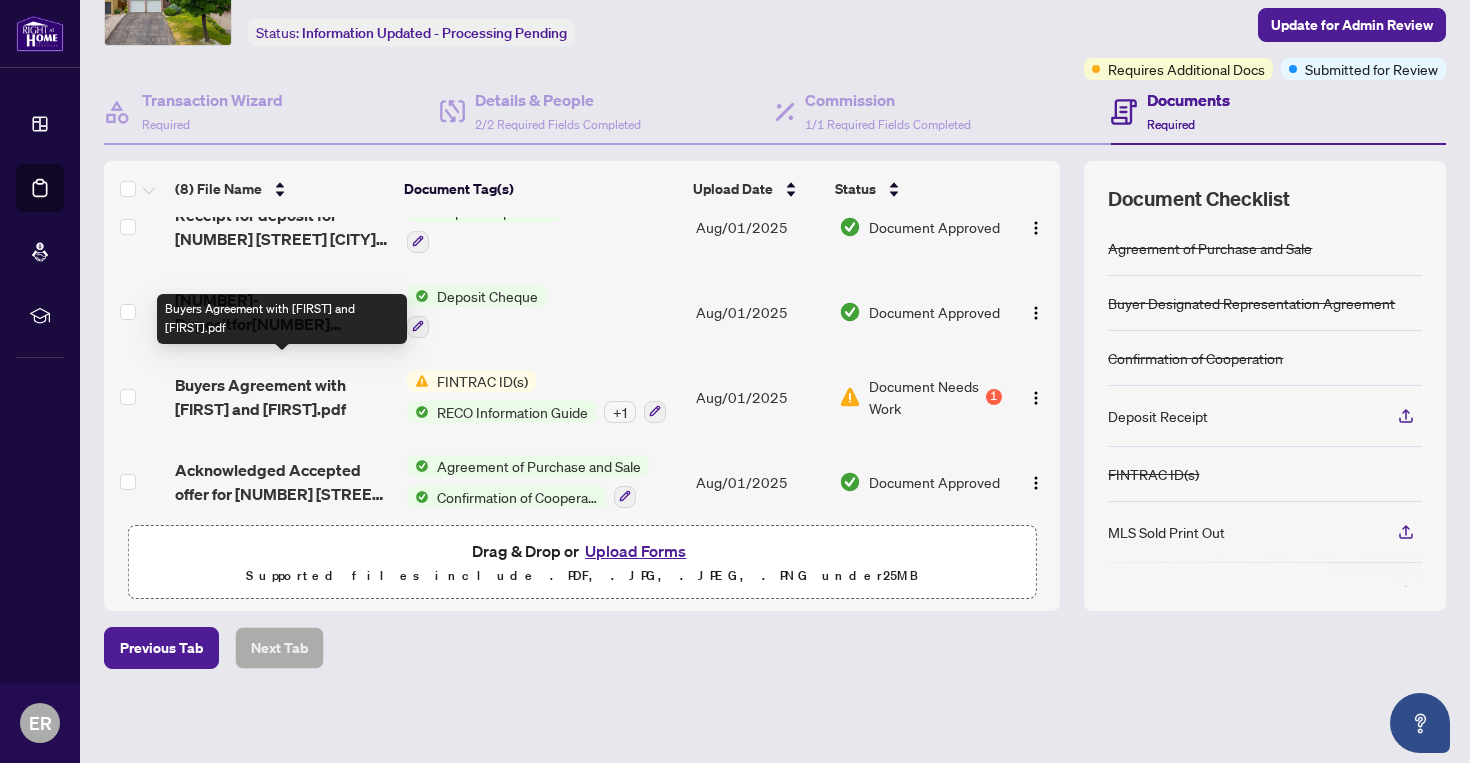 scroll, scrollTop: 112, scrollLeft: 0, axis: vertical 